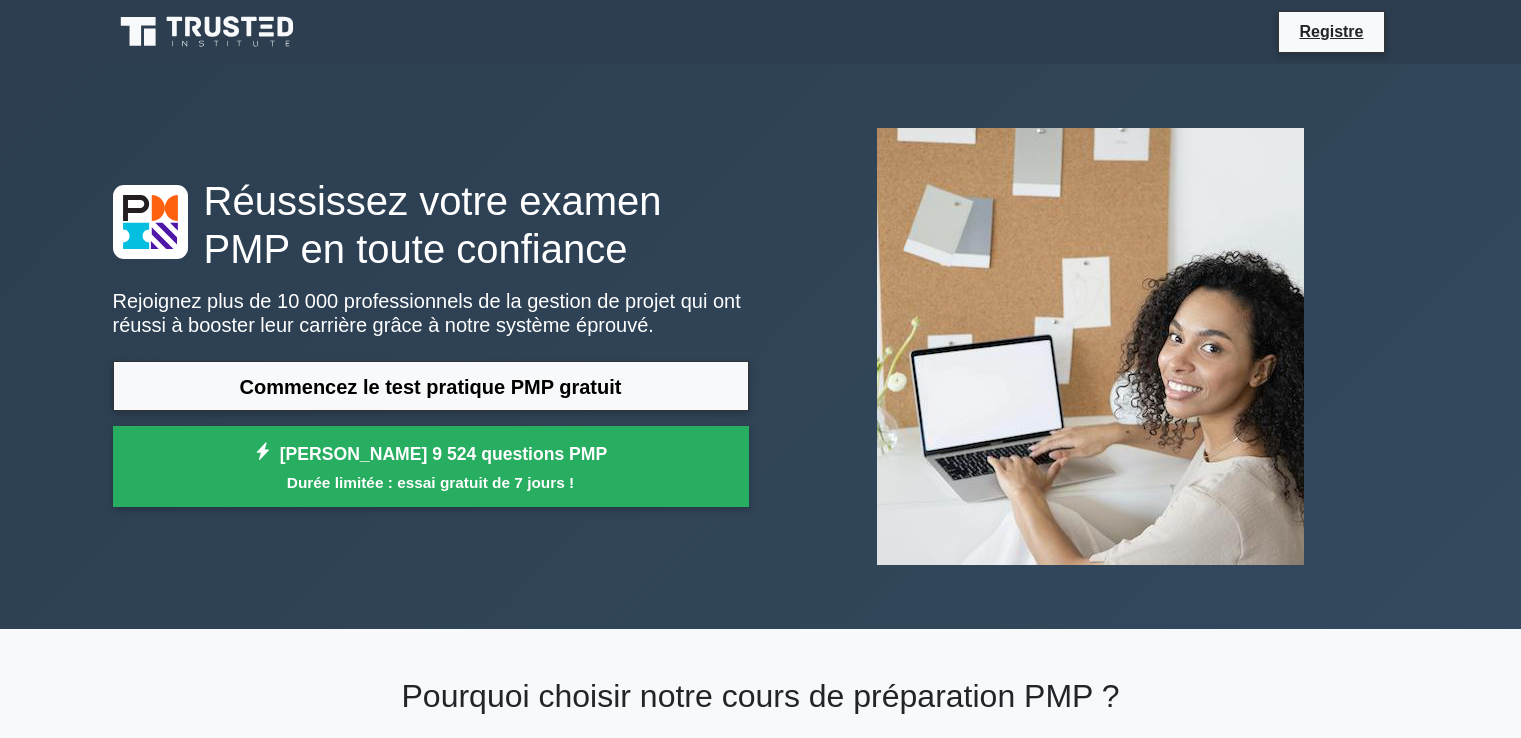 scroll, scrollTop: 0, scrollLeft: 0, axis: both 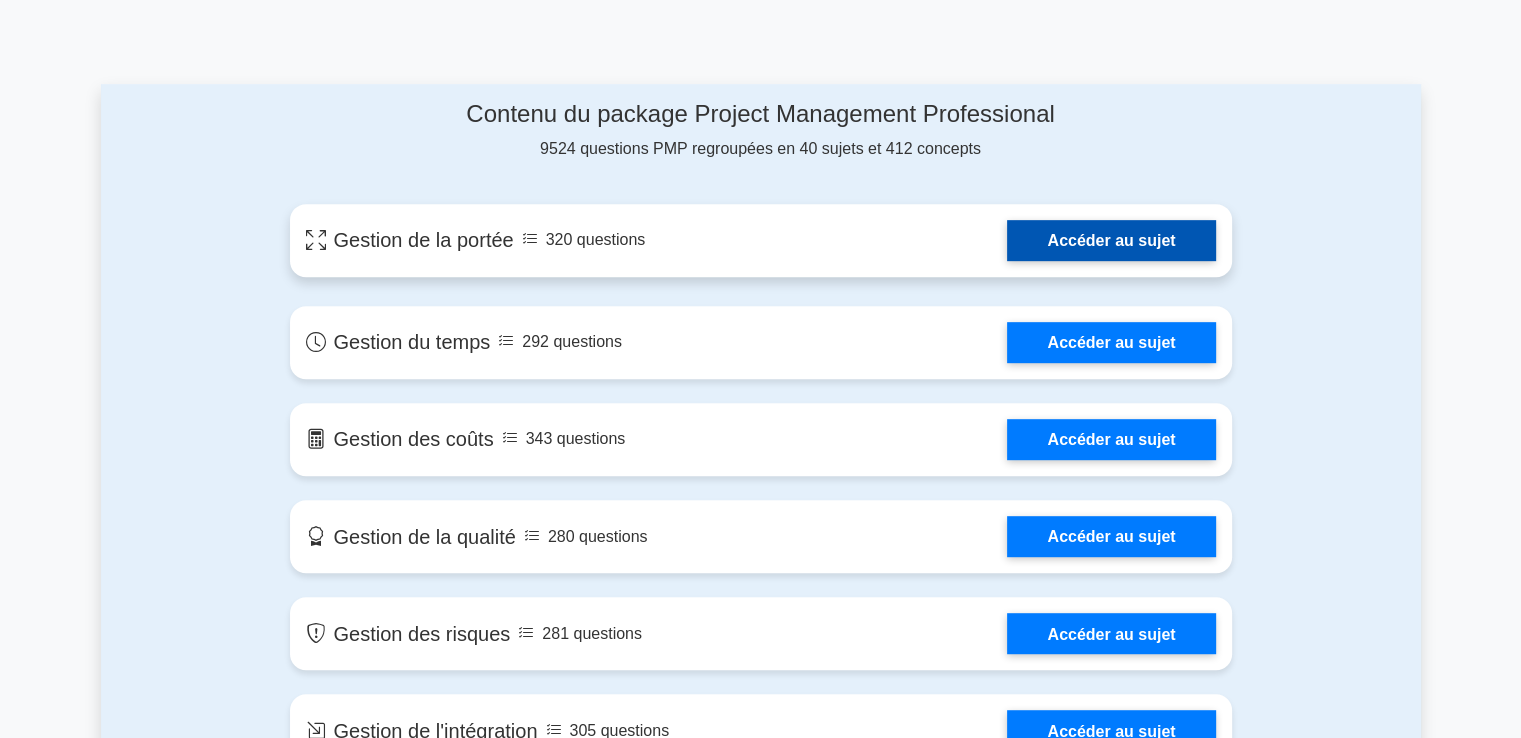 click on "Accéder au sujet" at bounding box center (1111, 240) 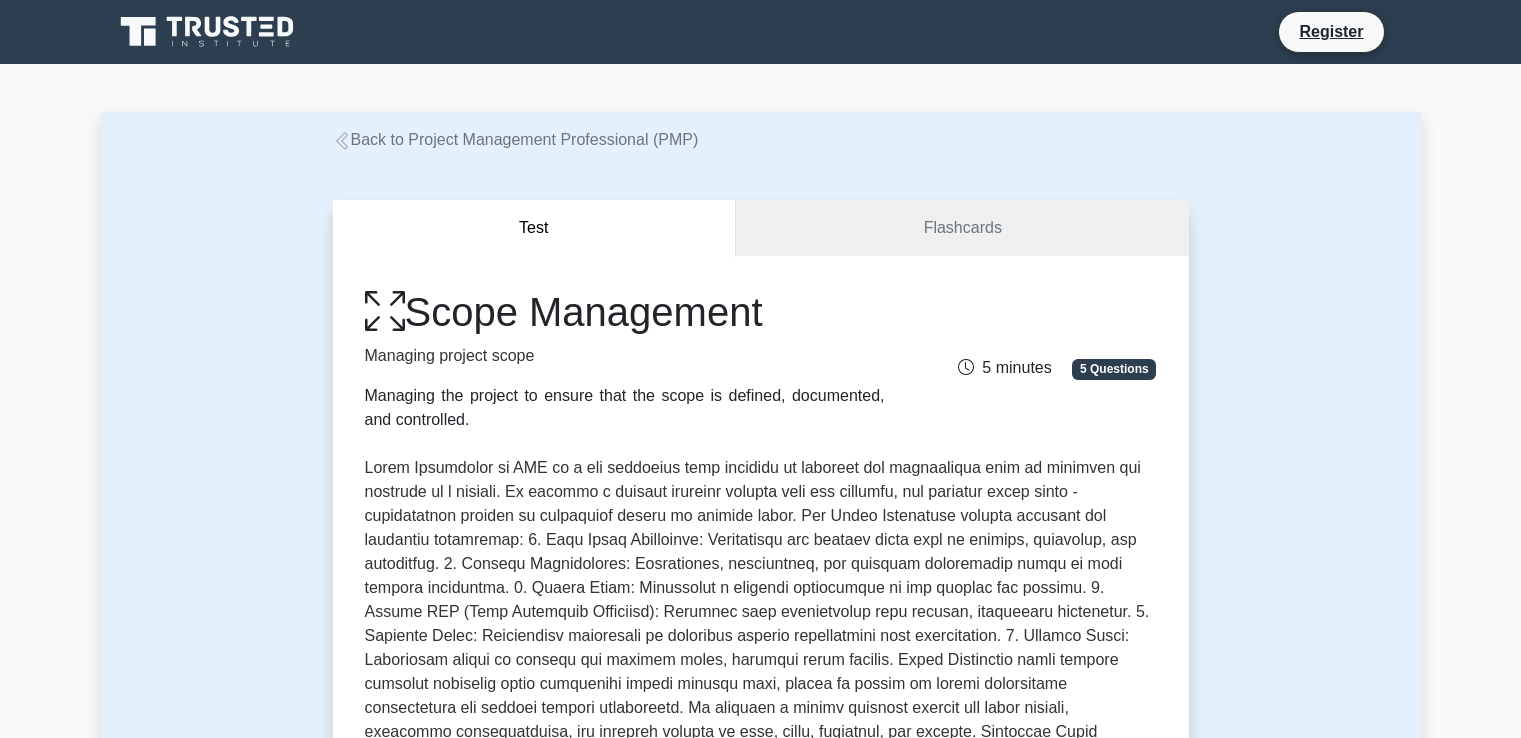 scroll, scrollTop: 0, scrollLeft: 0, axis: both 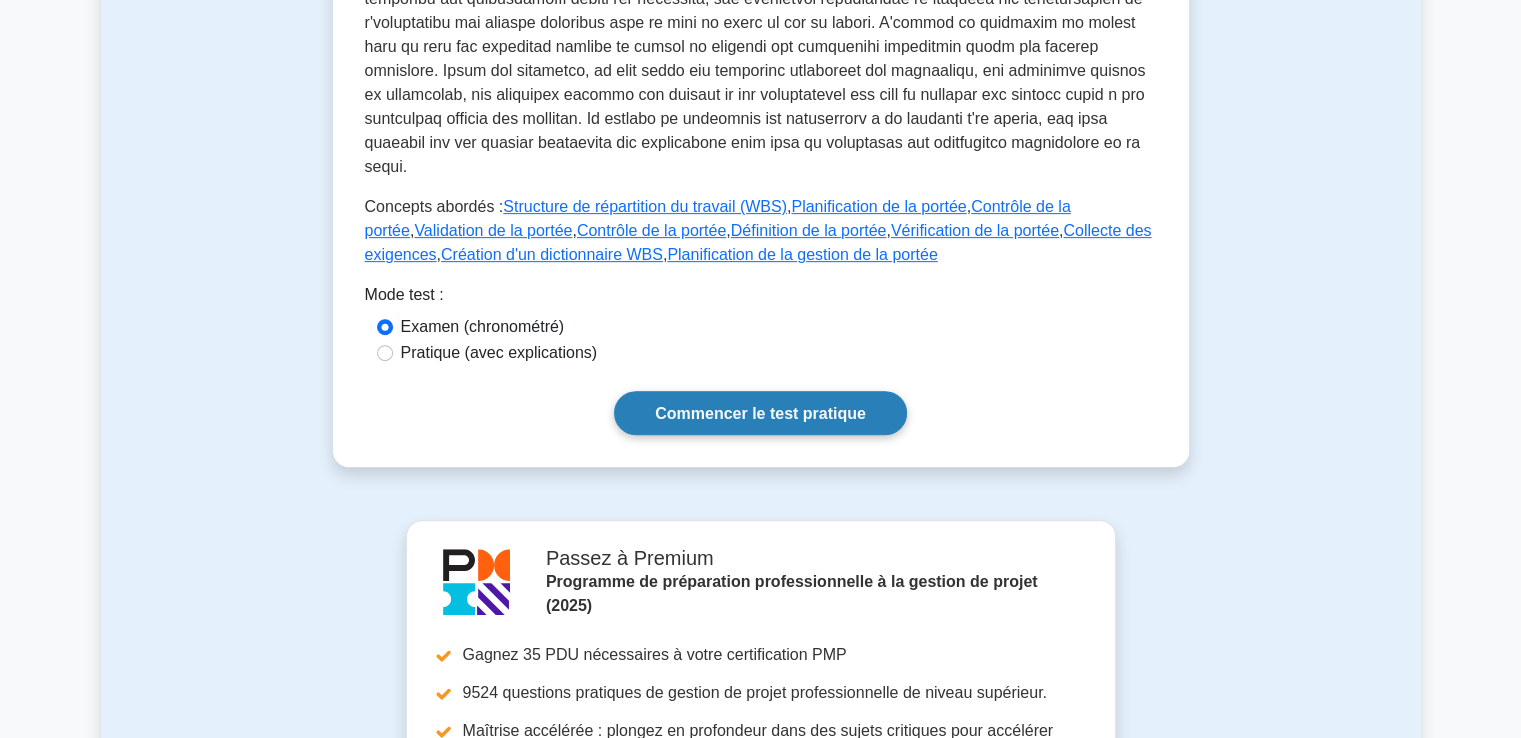 click on "Commencer le test pratique" at bounding box center (760, 413) 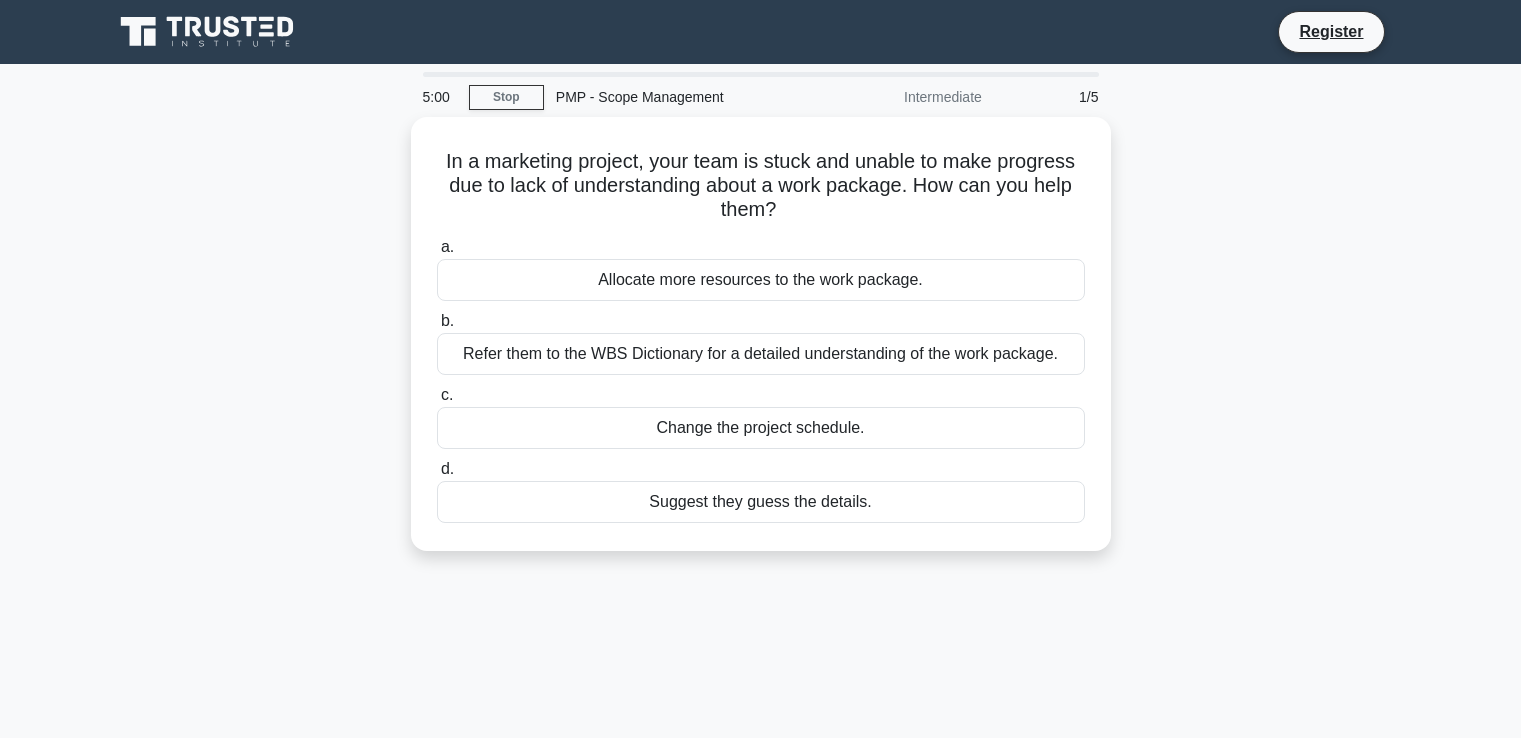 scroll, scrollTop: 0, scrollLeft: 0, axis: both 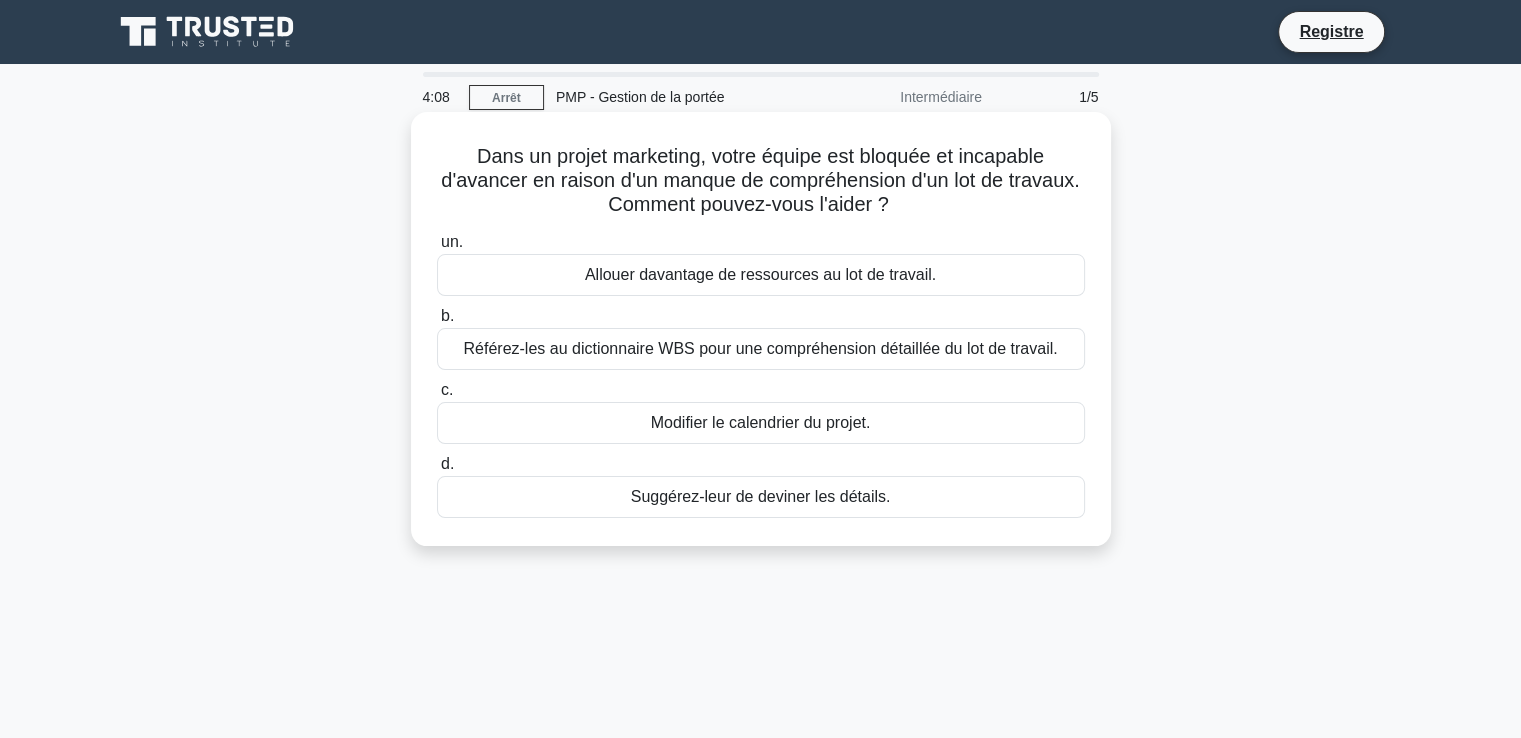click on "Référez-les au dictionnaire WBS pour une compréhension détaillée du lot de travail." at bounding box center (760, 348) 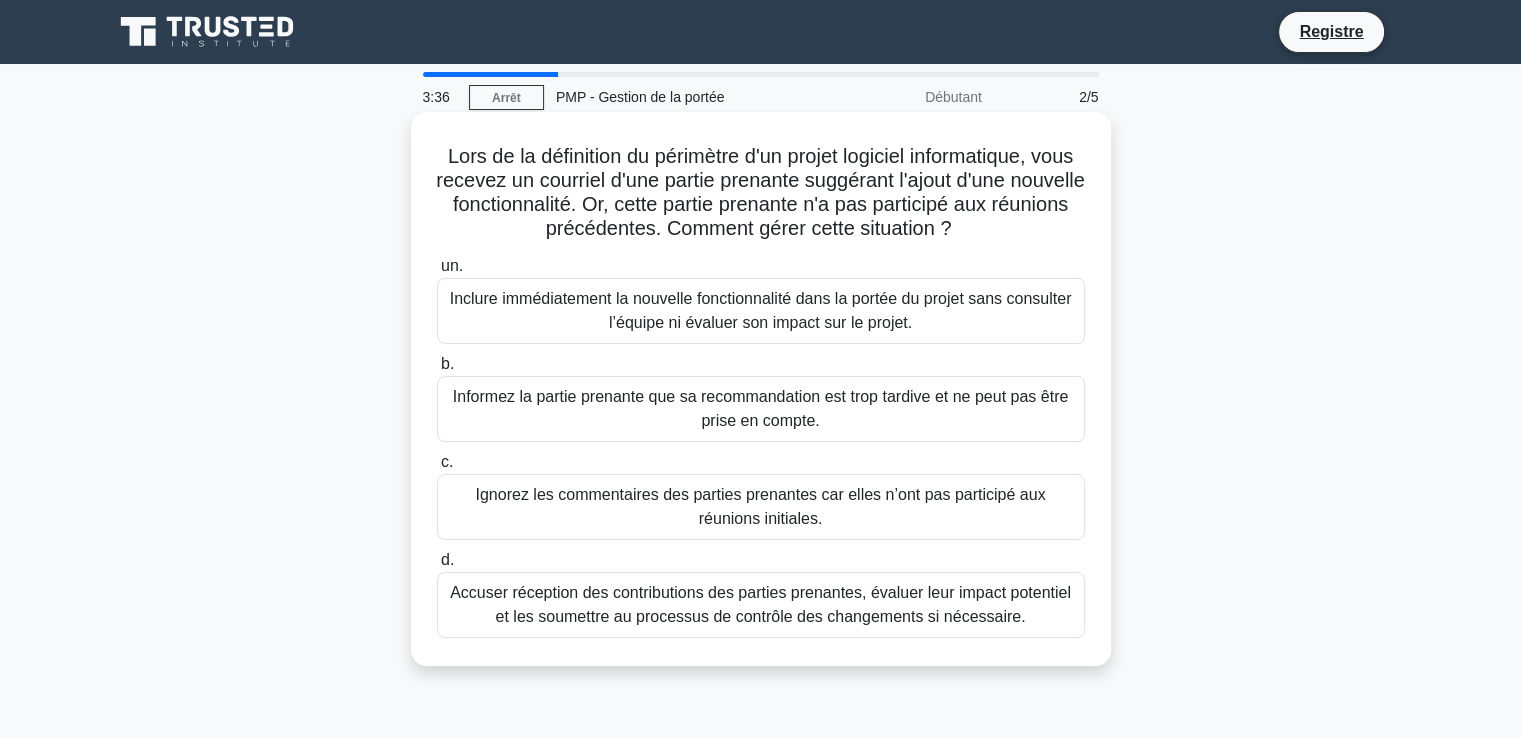 click on "Accuser réception des contributions des parties prenantes, évaluer leur impact potentiel et les soumettre au processus de contrôle des changements si nécessaire." at bounding box center (760, 604) 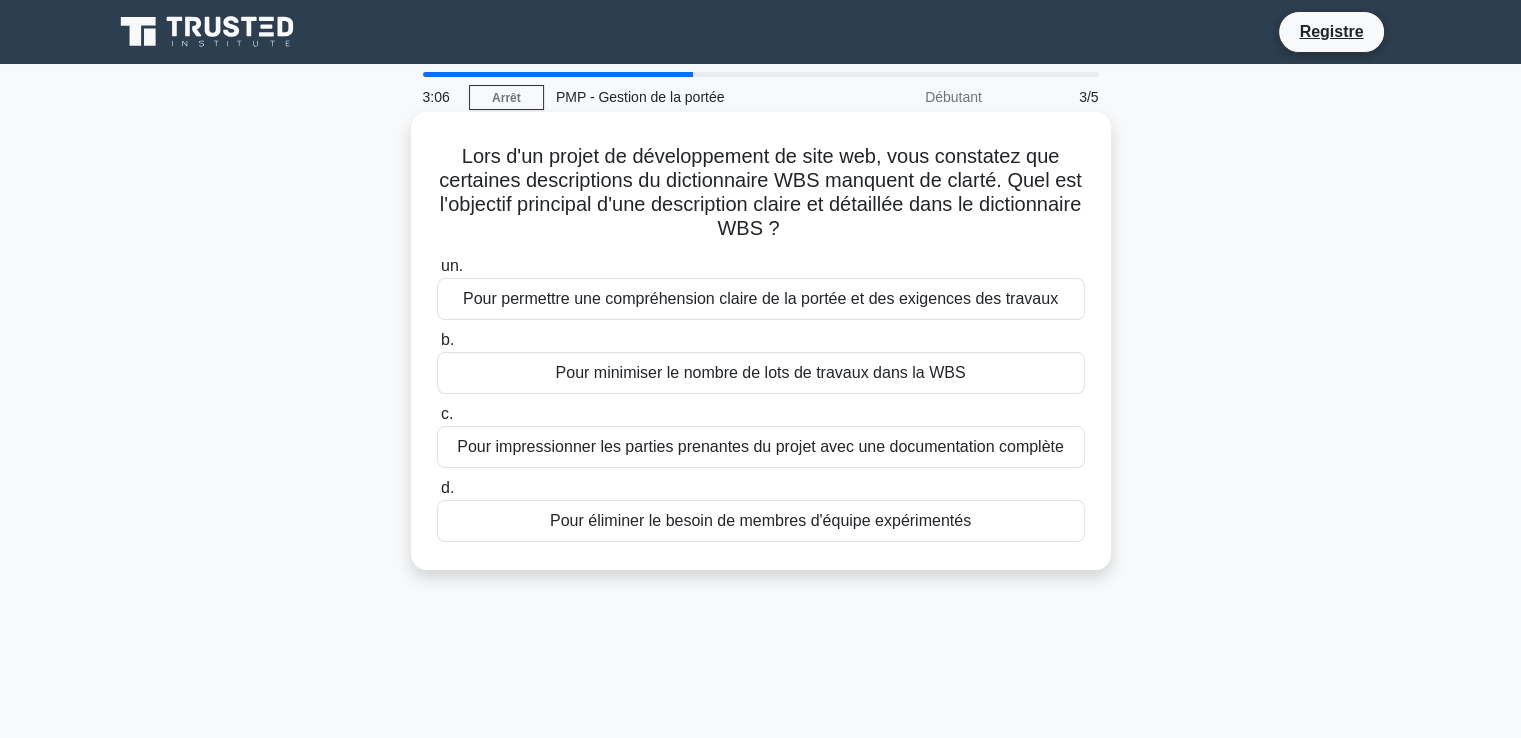 click on "Pour permettre une compréhension claire de la portée et des exigences des travaux" at bounding box center [760, 298] 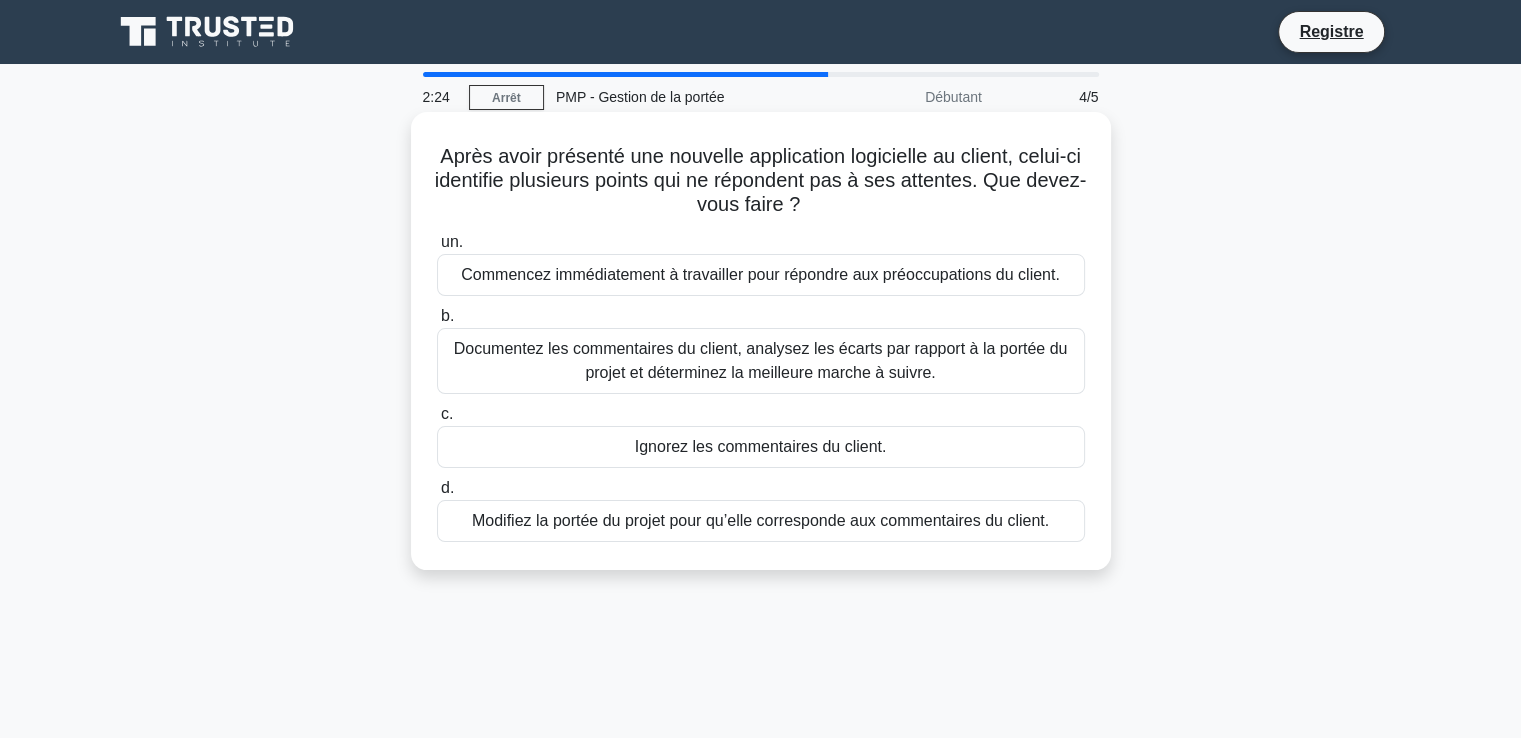 click on "Documentez les commentaires du client, analysez les écarts par rapport à la portée du projet et déterminez la meilleure marche à suivre." at bounding box center (761, 360) 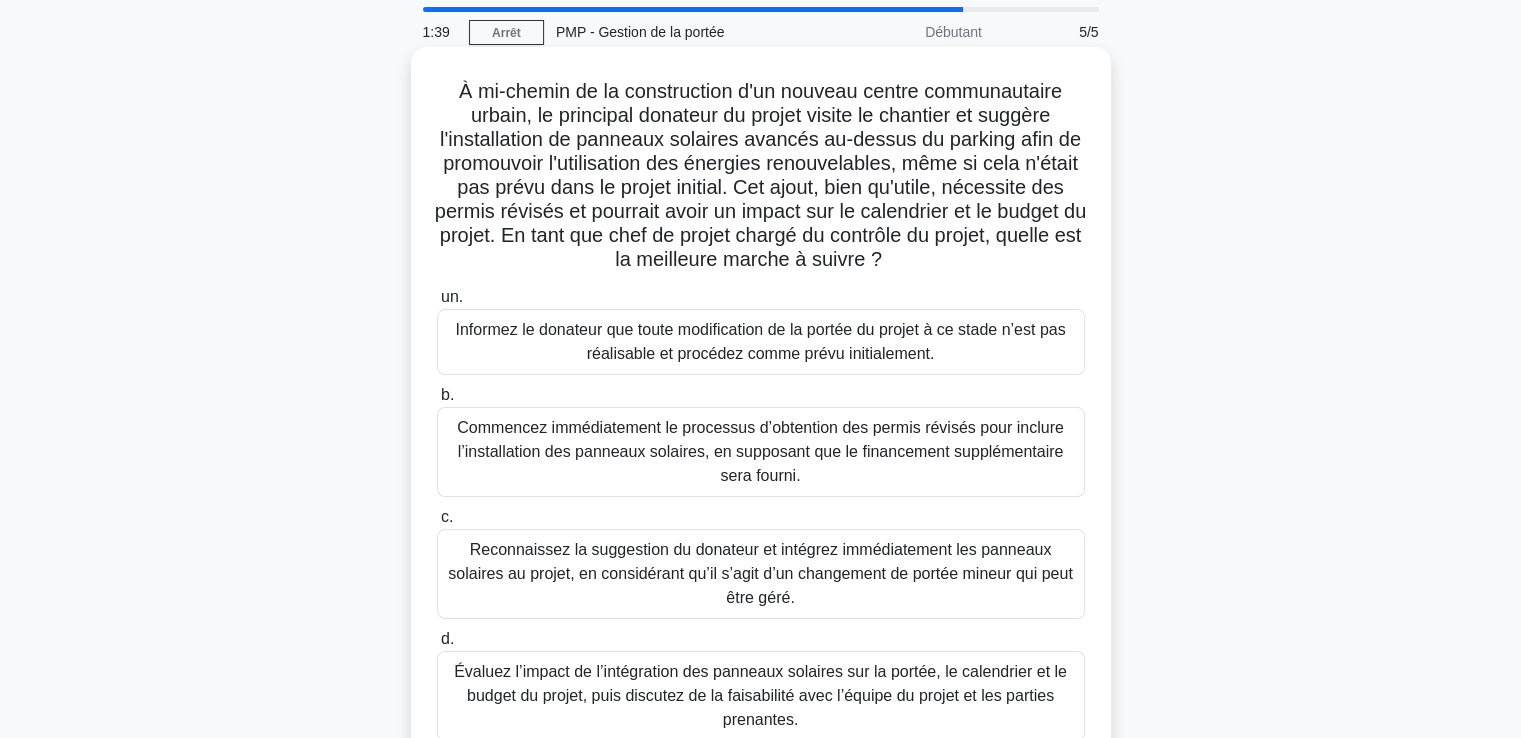 scroll, scrollTop: 100, scrollLeft: 0, axis: vertical 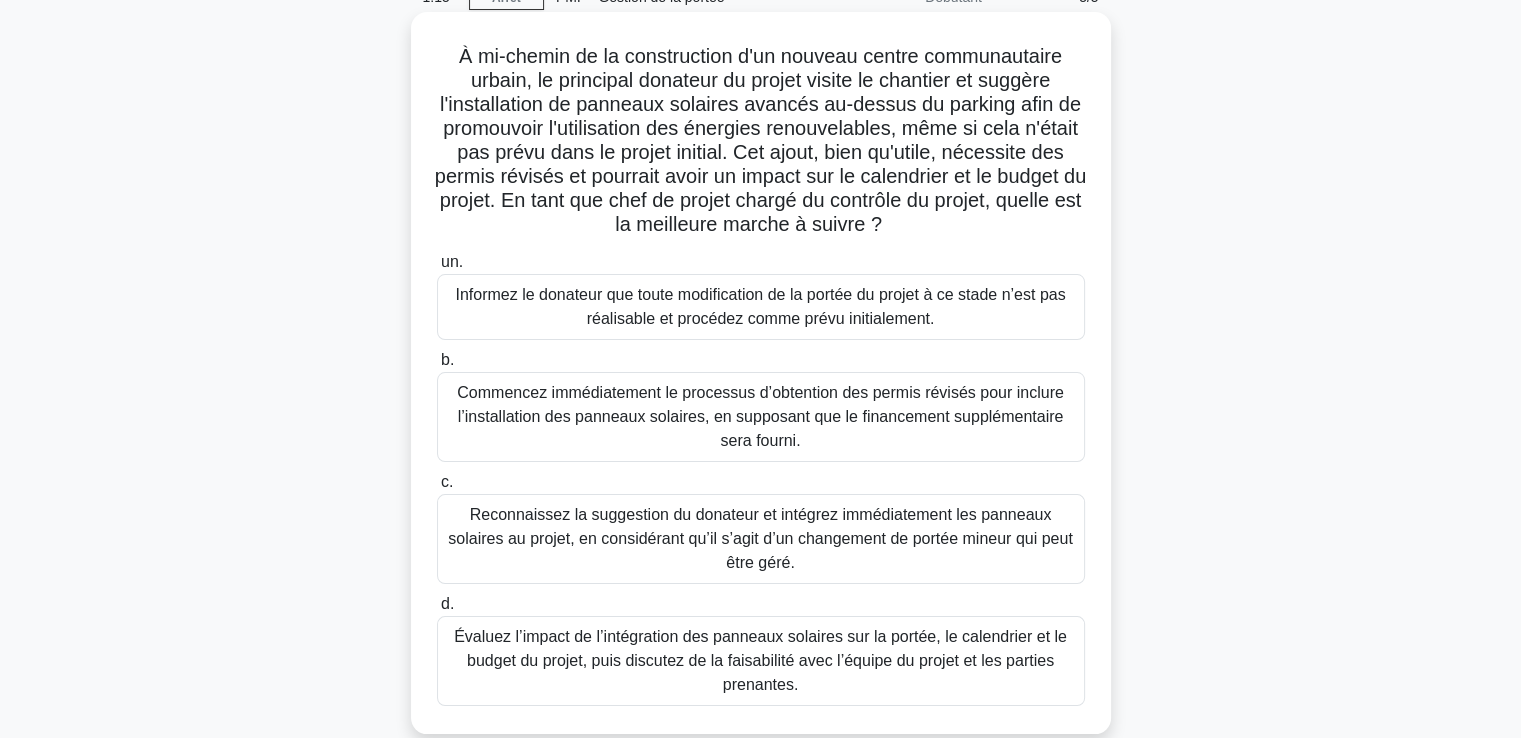 click on "Évaluez l’impact de l’intégration des panneaux solaires sur la portée, le calendrier et le budget du projet, puis discutez de la faisabilité avec l’équipe du projet et les parties prenantes." at bounding box center (760, 660) 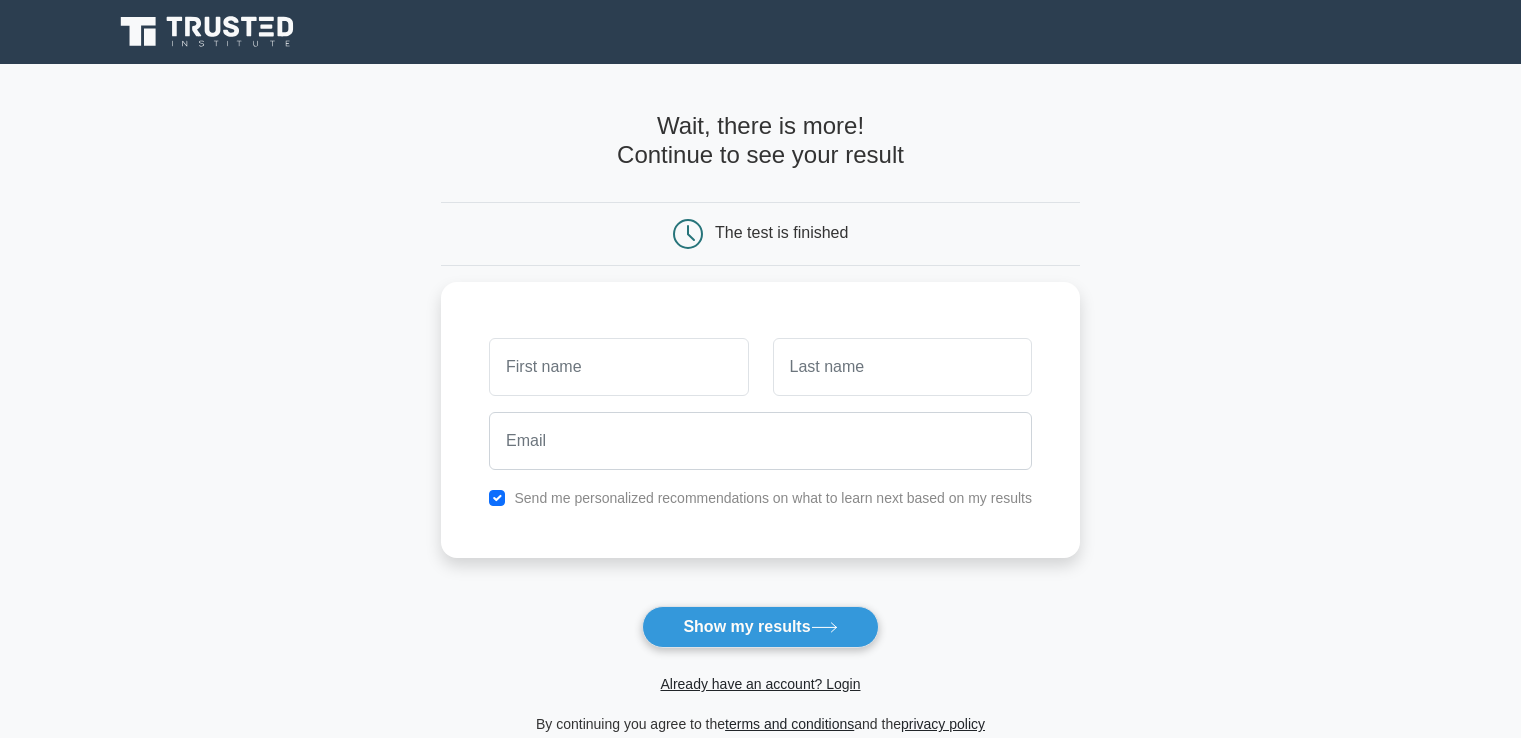 scroll, scrollTop: 0, scrollLeft: 0, axis: both 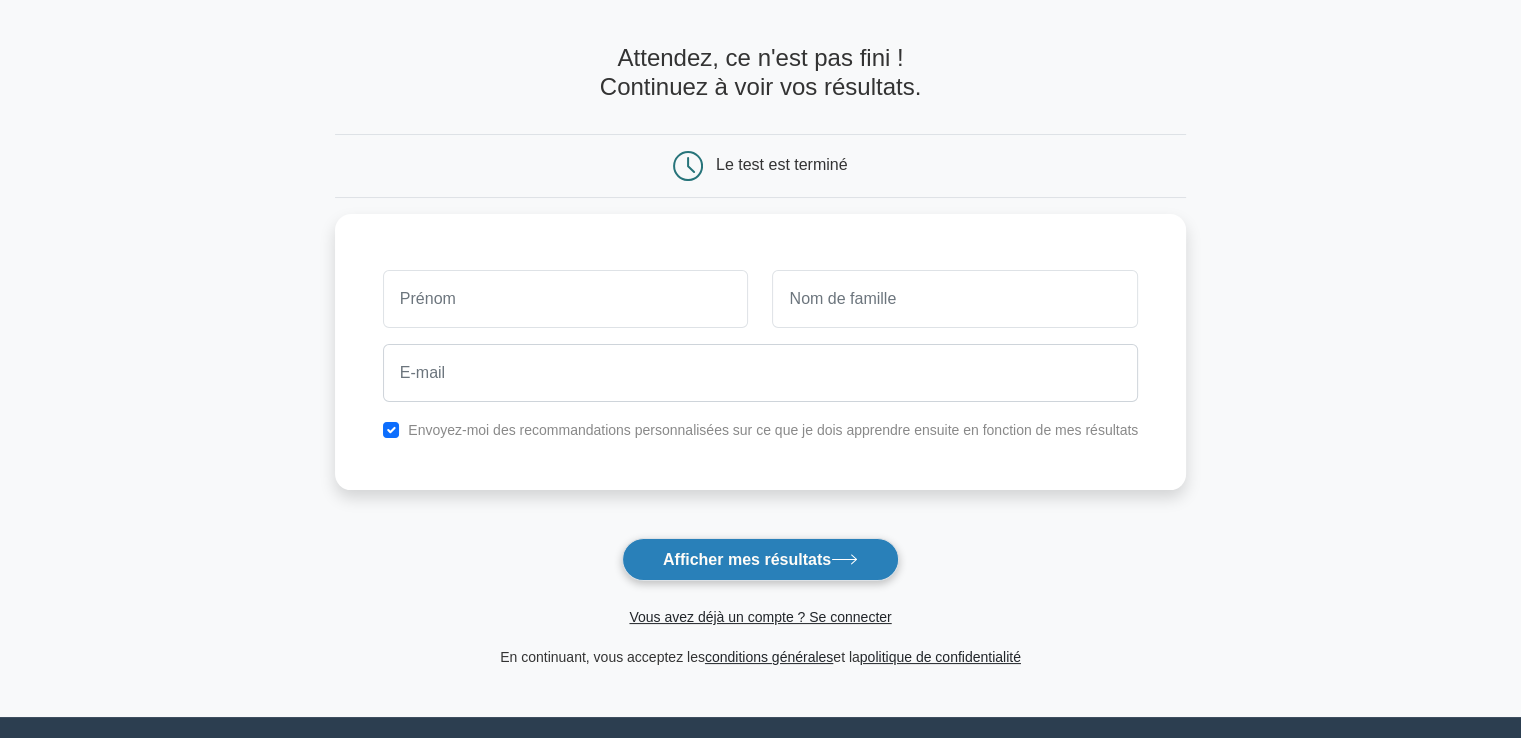click on "Afficher mes résultats" at bounding box center (747, 559) 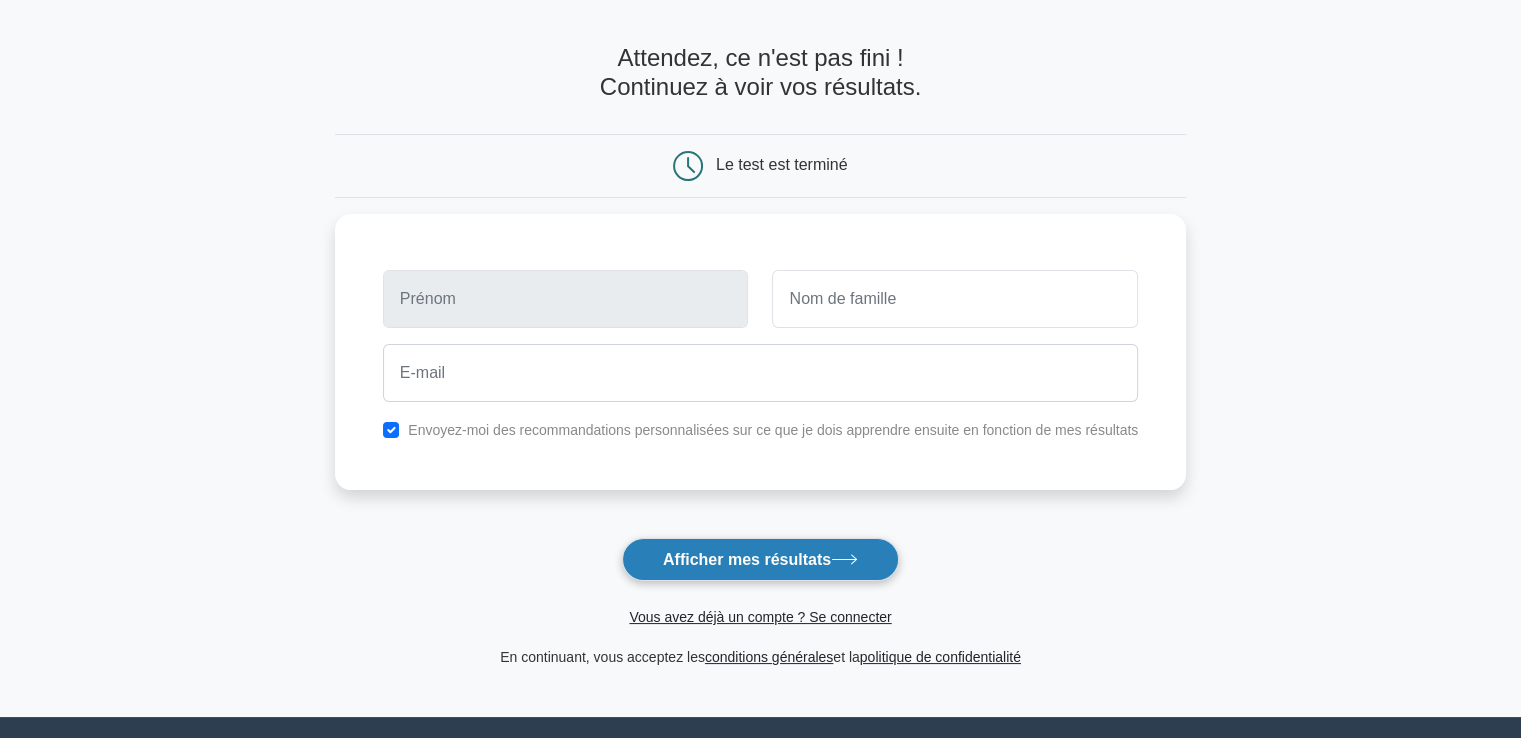 click on "Afficher mes résultats" at bounding box center (747, 559) 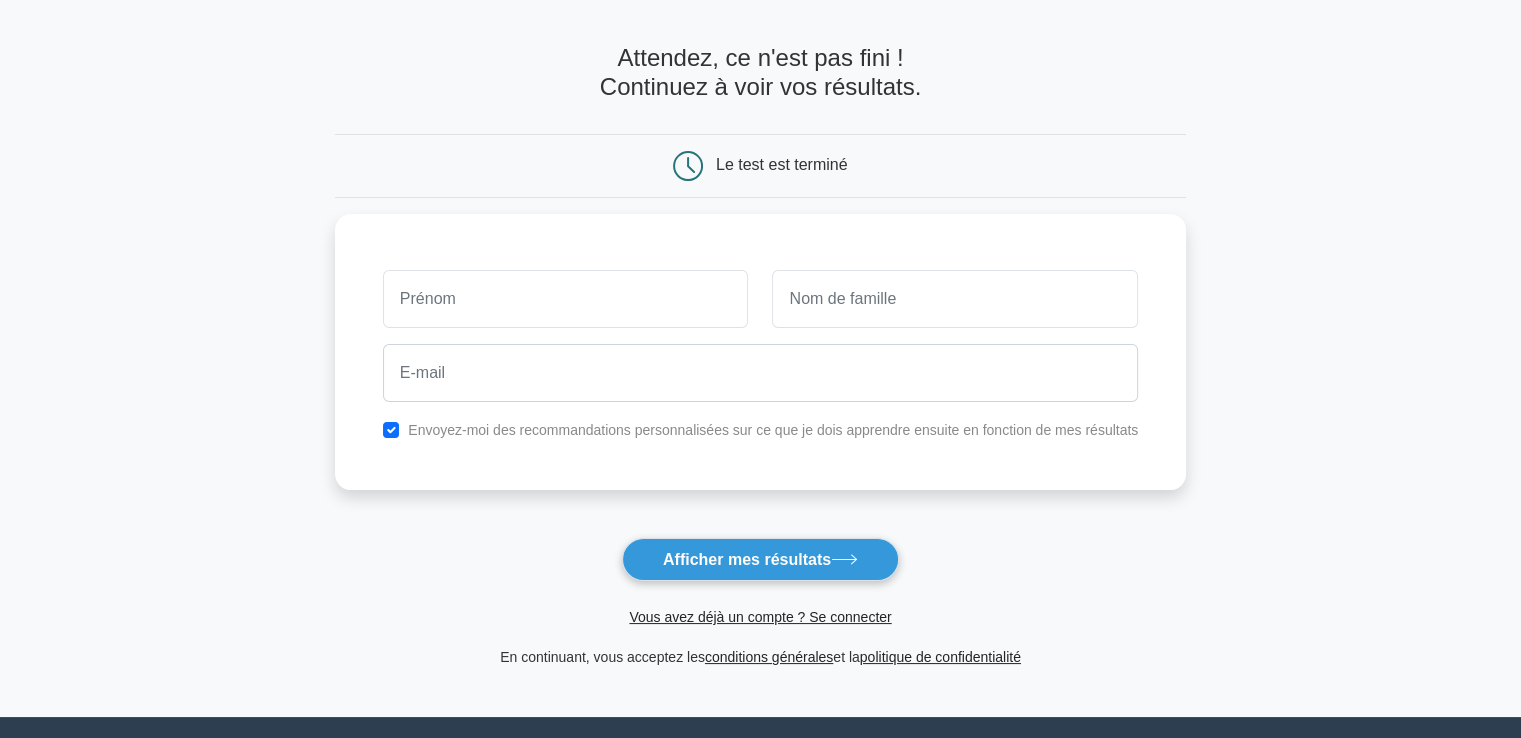 click on "J'ai compris" at bounding box center [137, 1091] 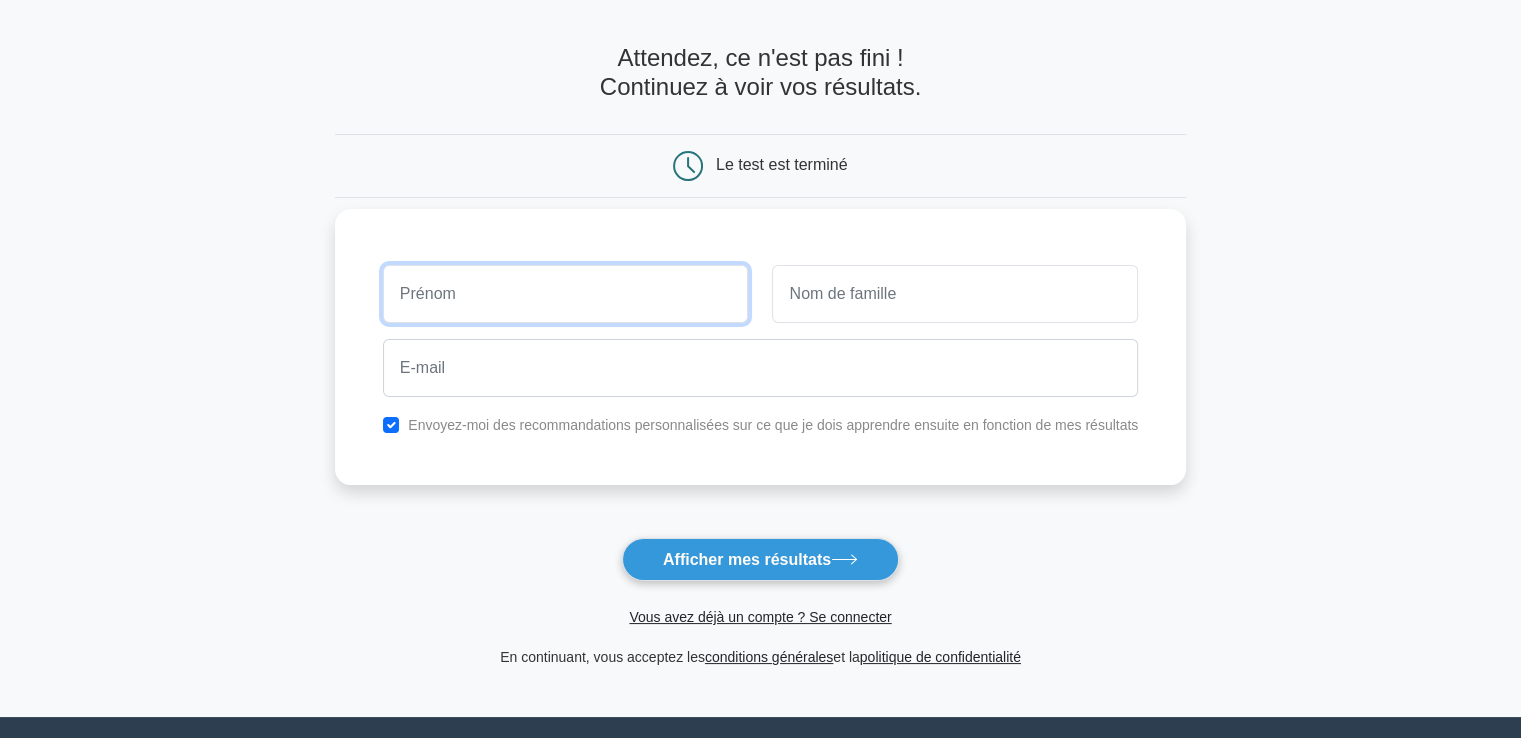 click at bounding box center (566, 294) 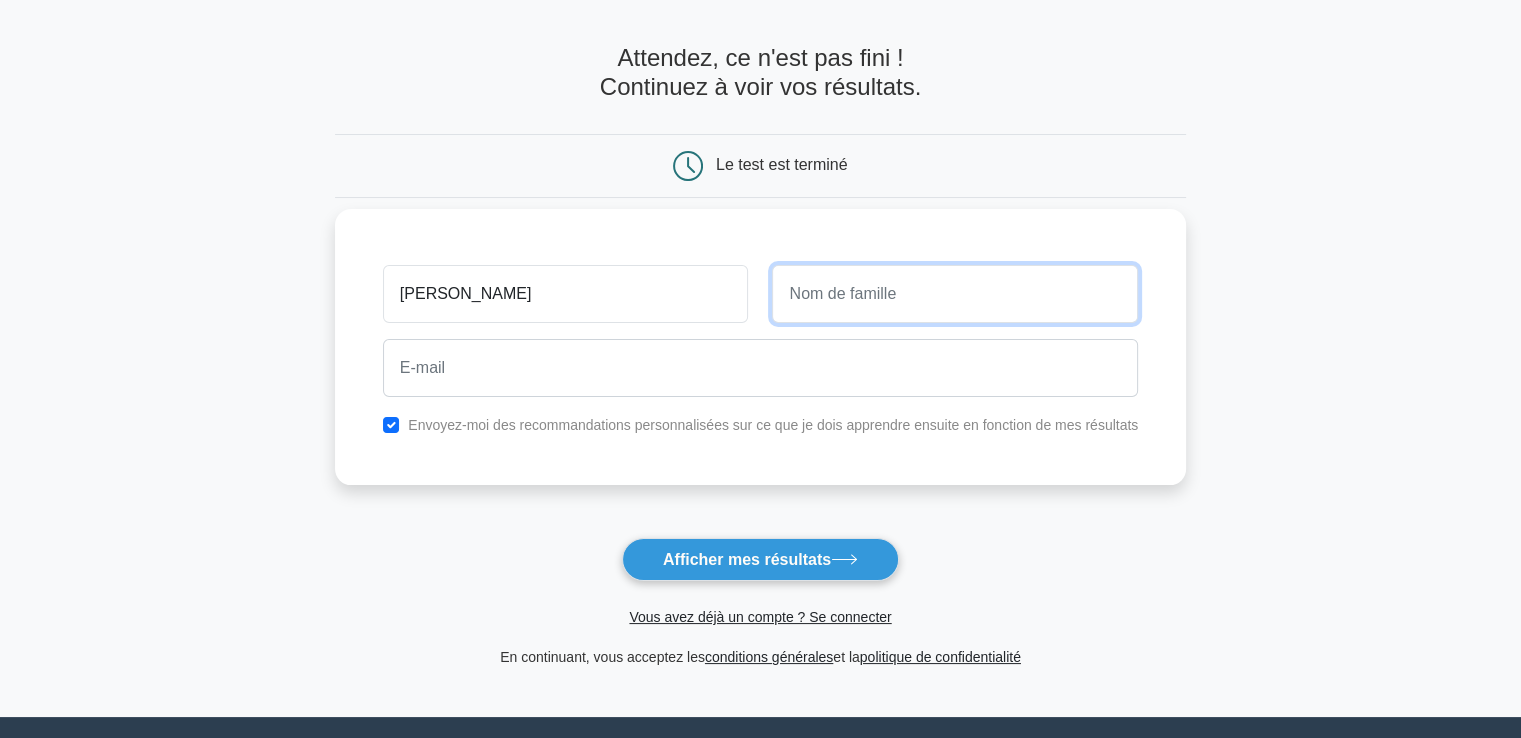 click at bounding box center (955, 294) 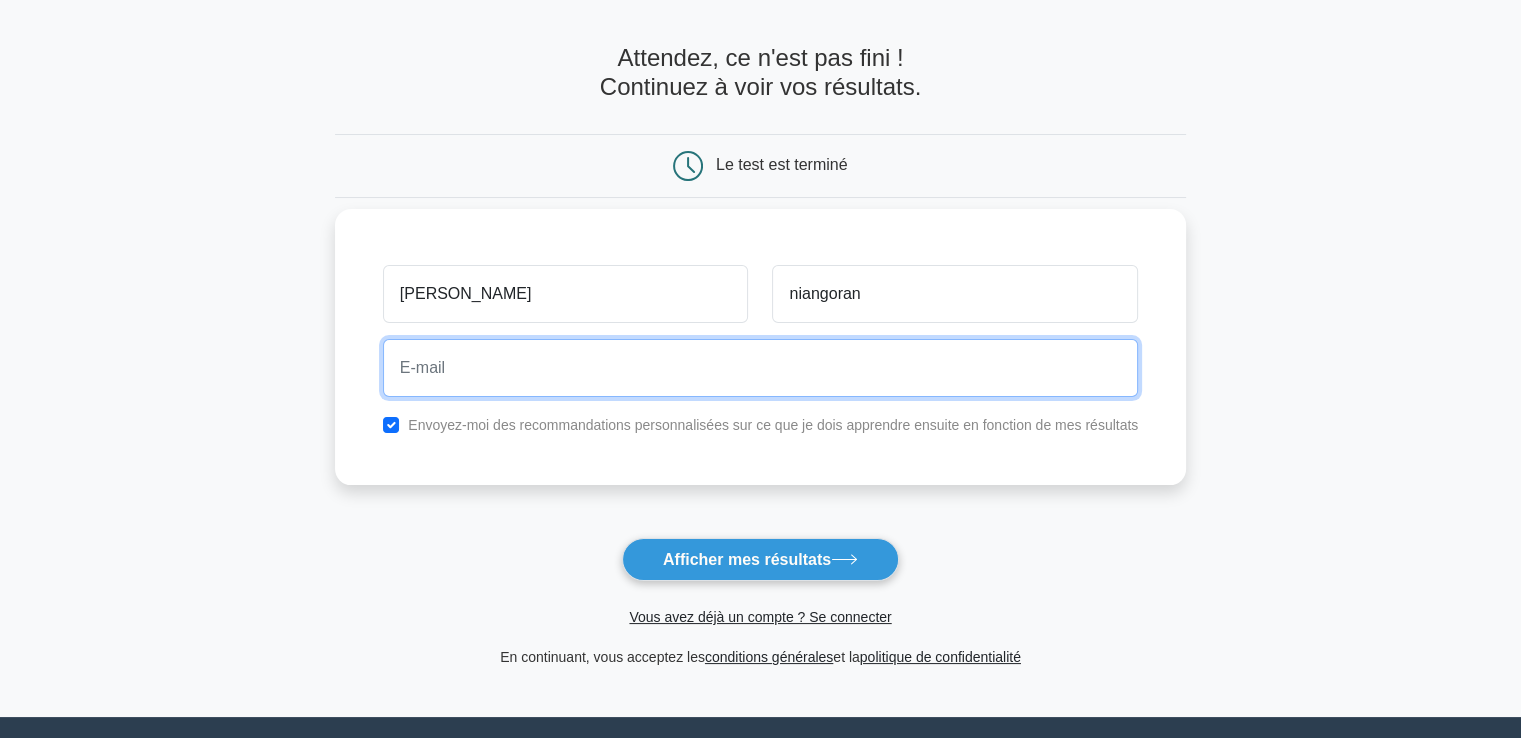 click at bounding box center (760, 368) 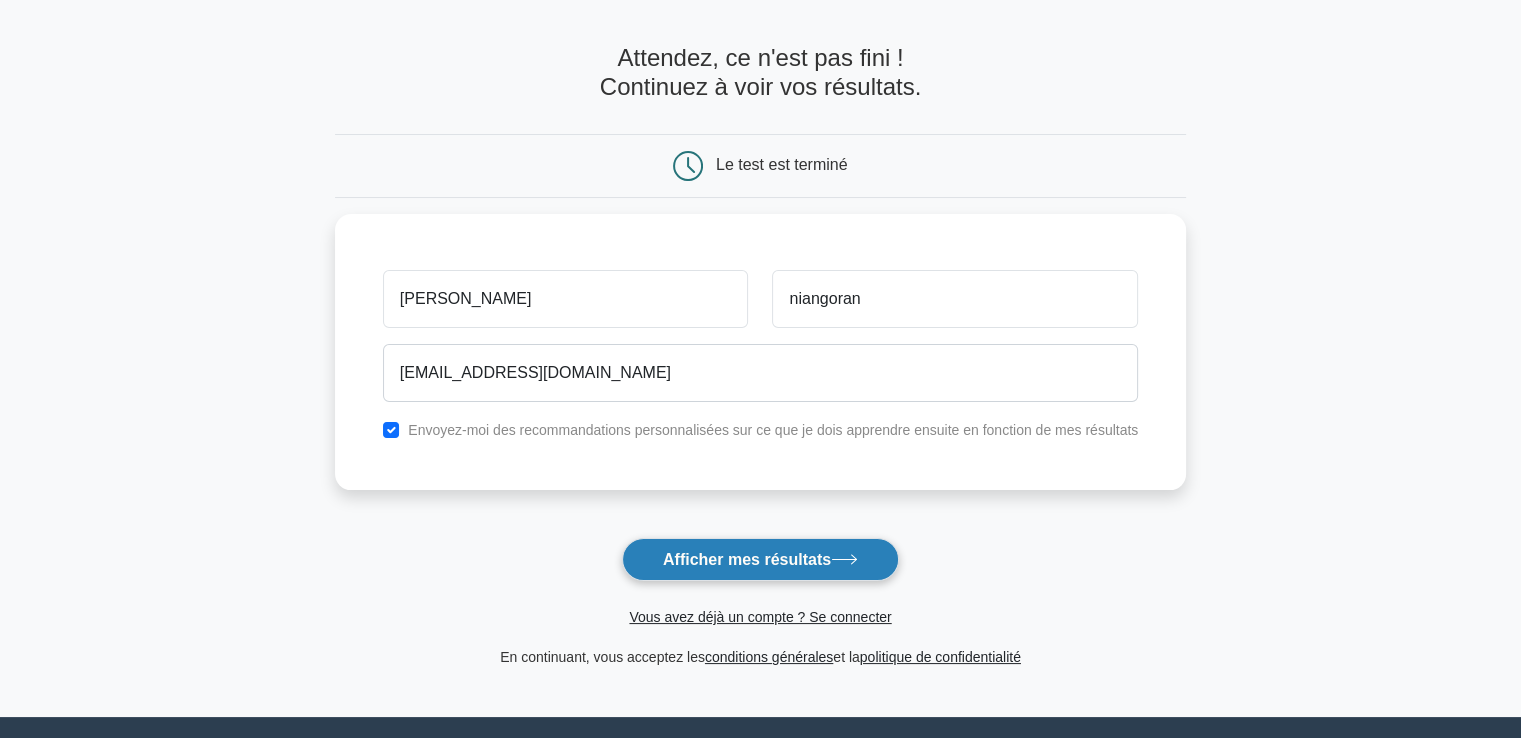 click on "Afficher mes résultats" at bounding box center [747, 559] 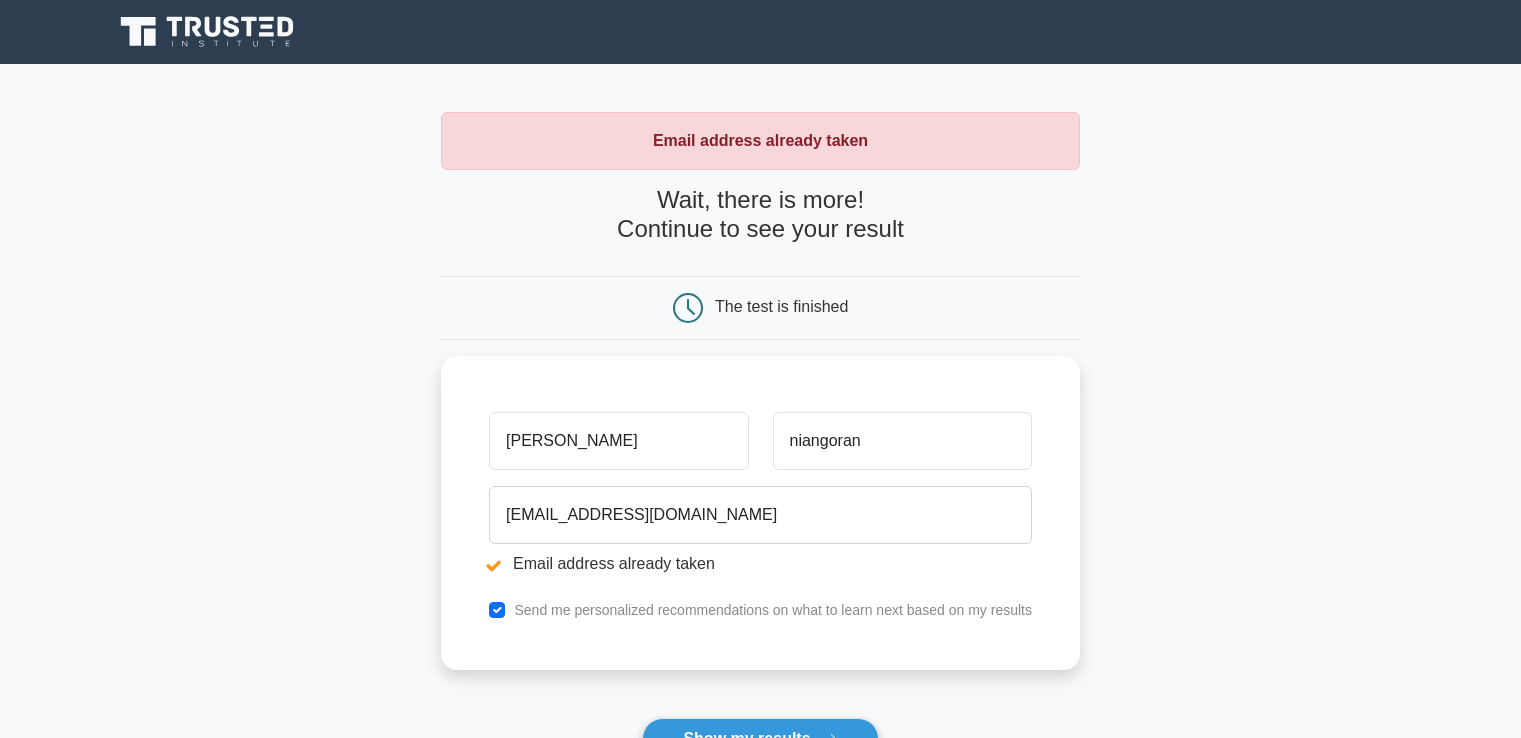 scroll, scrollTop: 0, scrollLeft: 0, axis: both 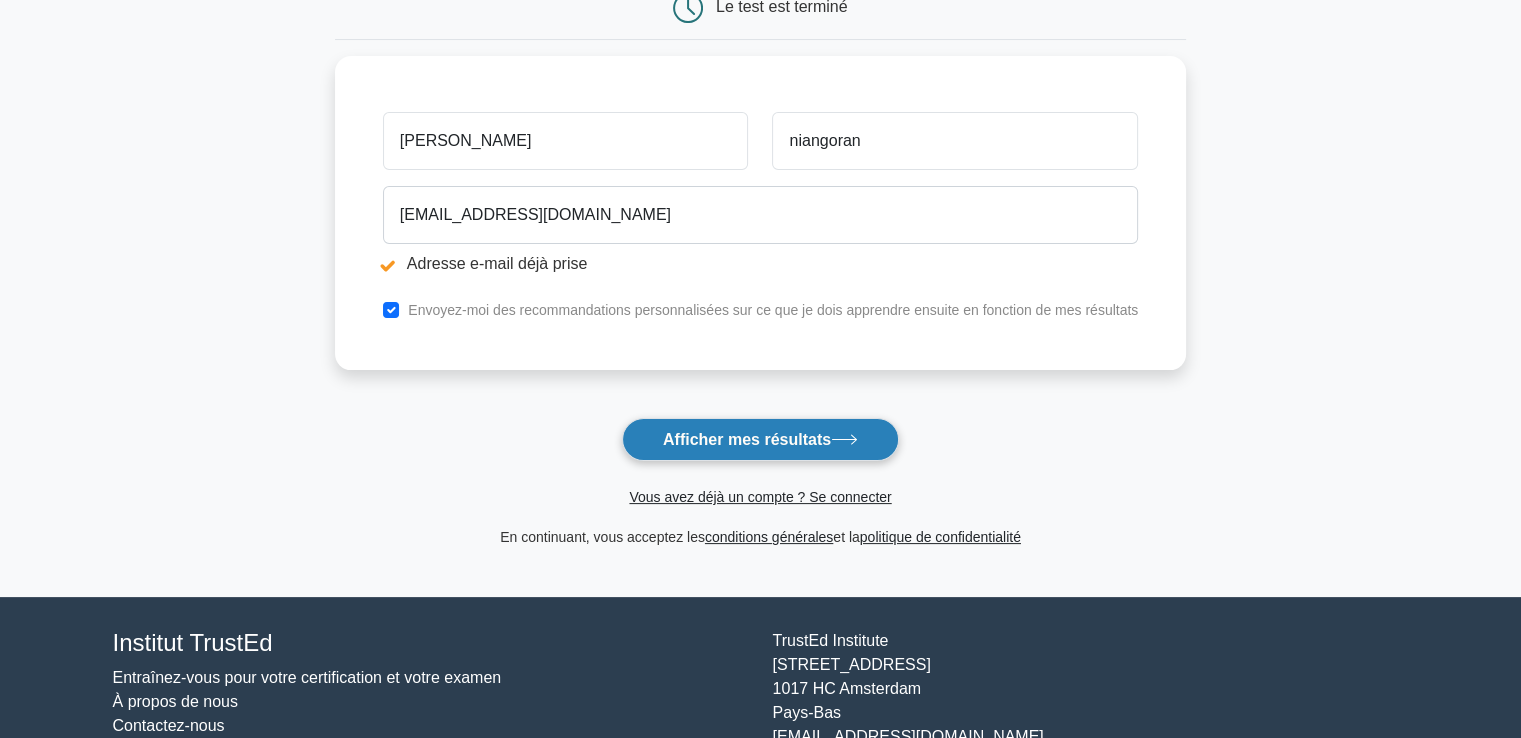click on "Afficher mes résultats" at bounding box center [747, 439] 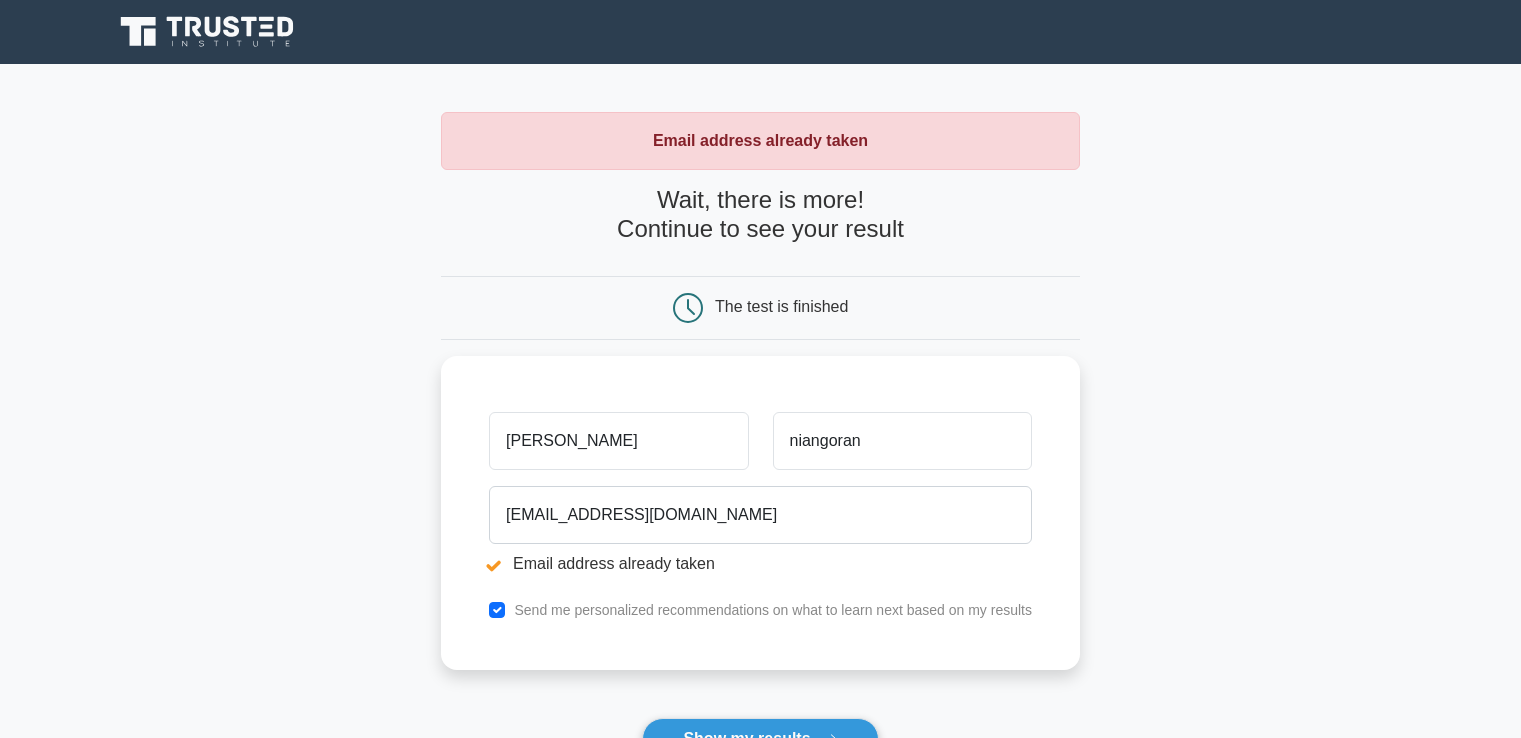 scroll, scrollTop: 0, scrollLeft: 0, axis: both 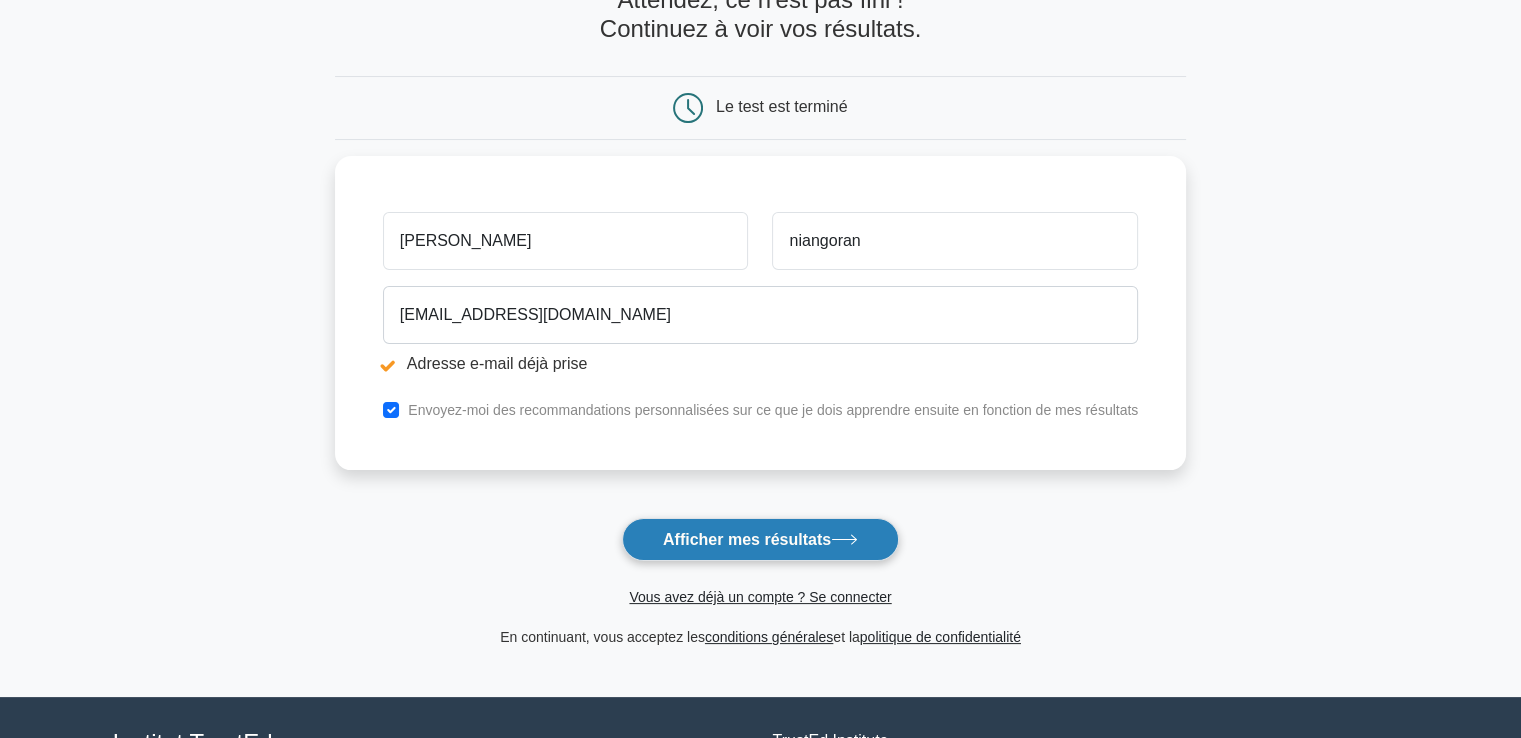 click 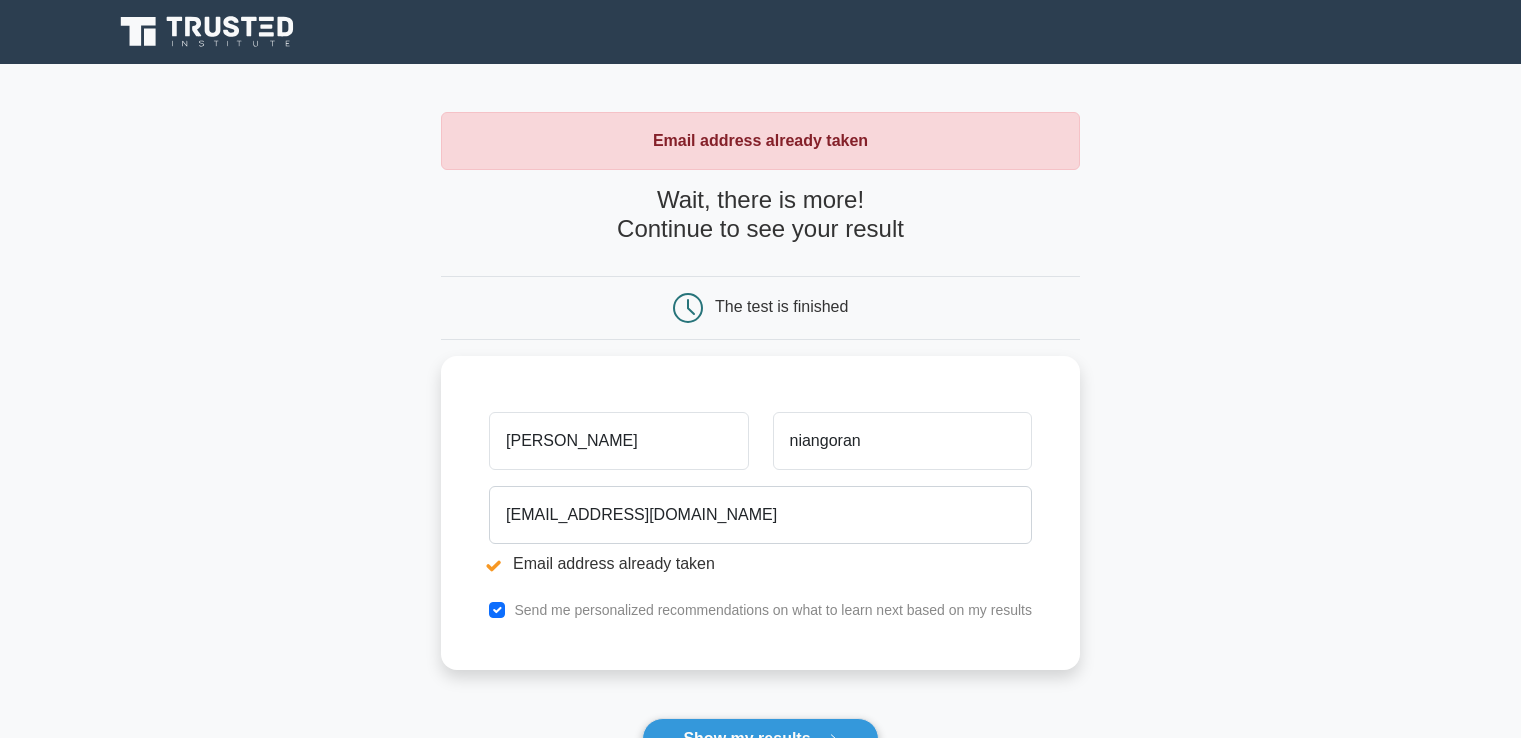 scroll, scrollTop: 0, scrollLeft: 0, axis: both 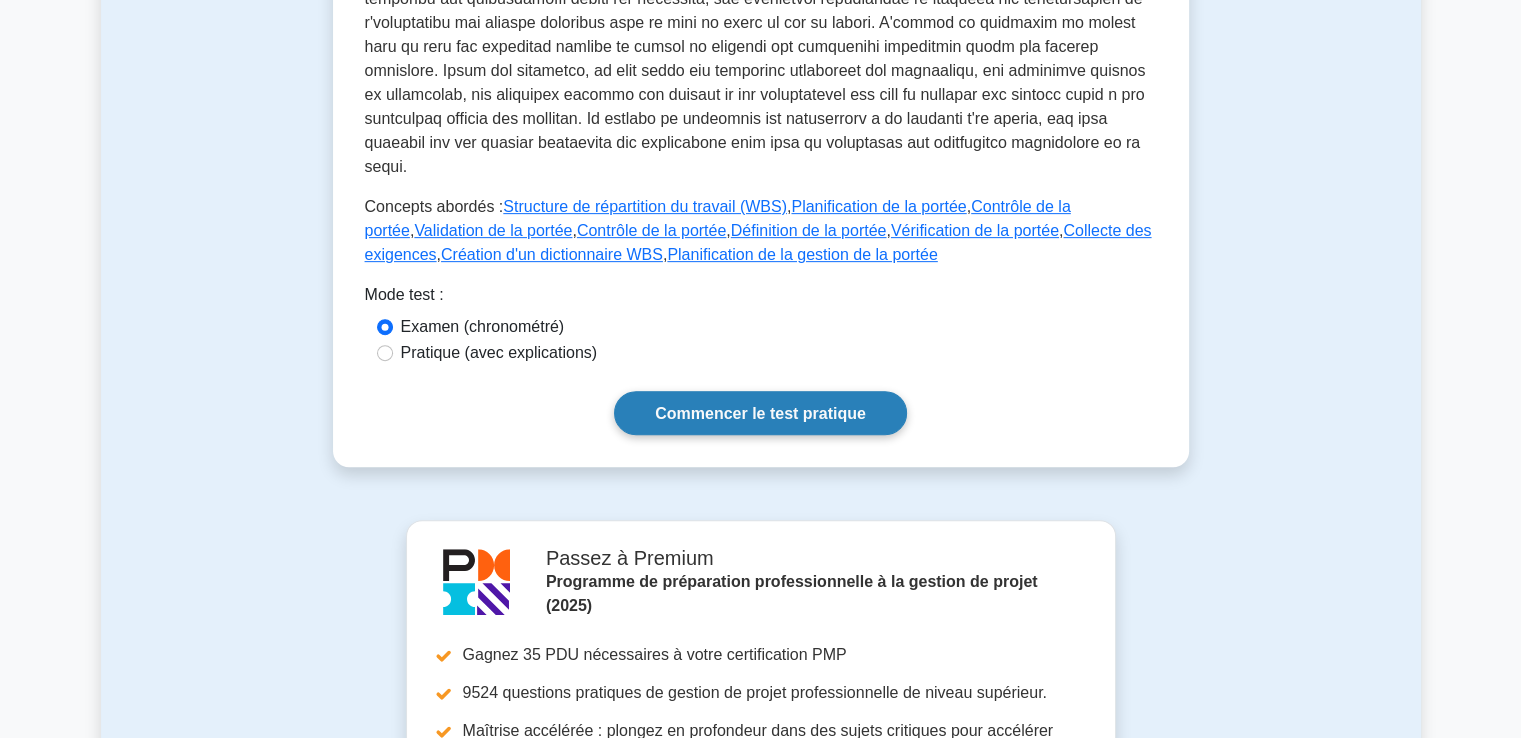 click on "Commencer le test pratique" at bounding box center (760, 412) 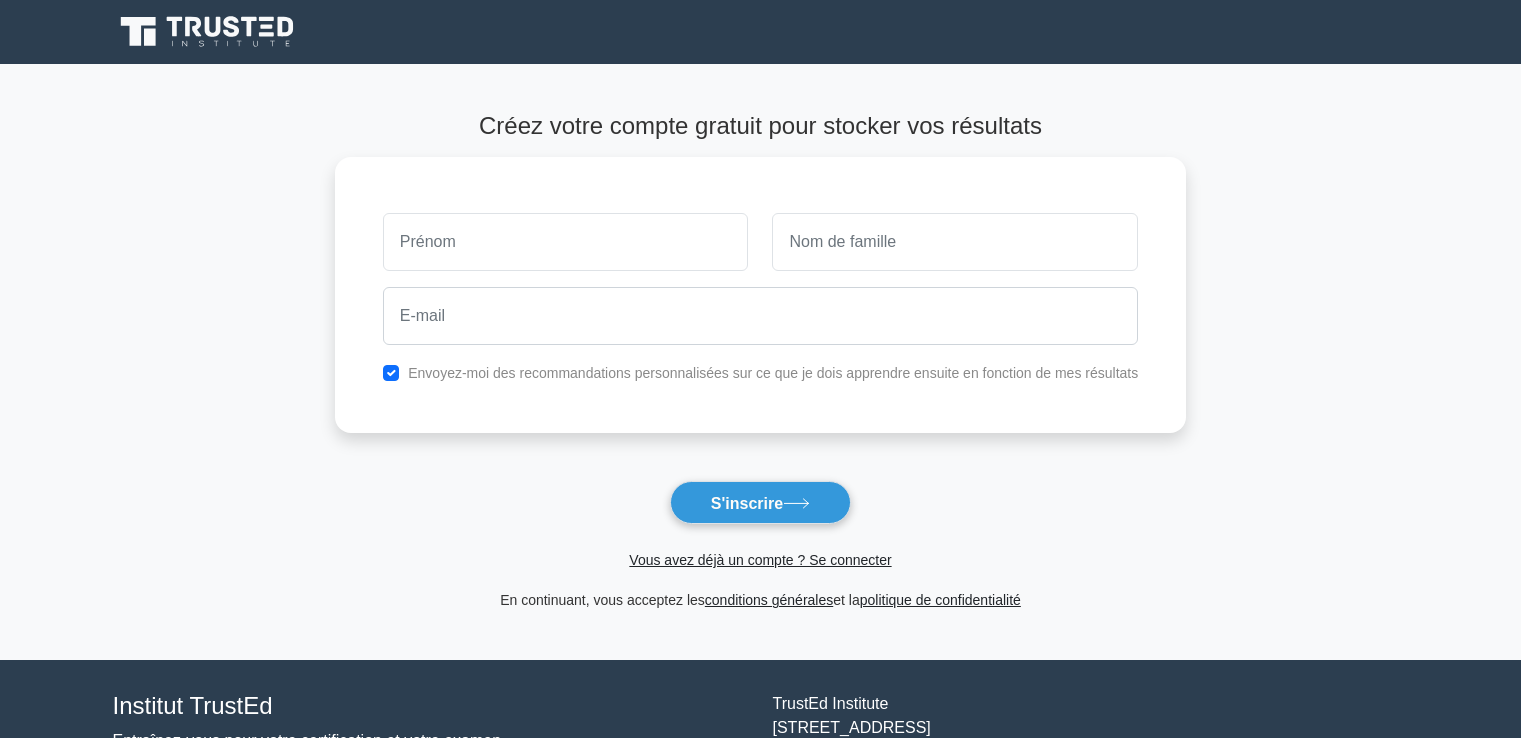 scroll, scrollTop: 0, scrollLeft: 0, axis: both 